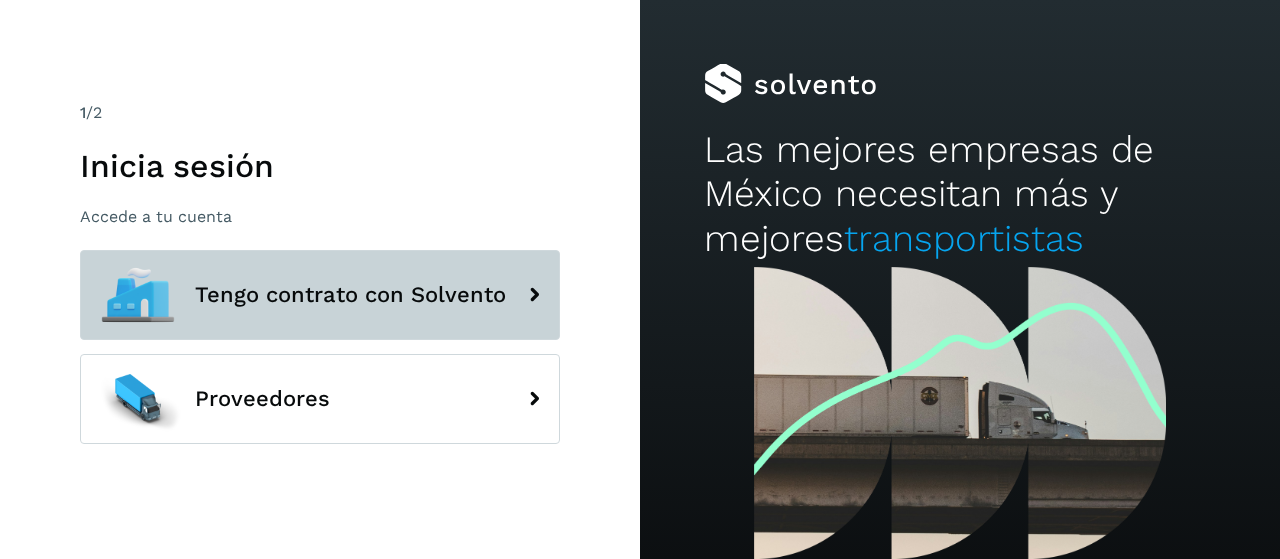 scroll, scrollTop: 0, scrollLeft: 0, axis: both 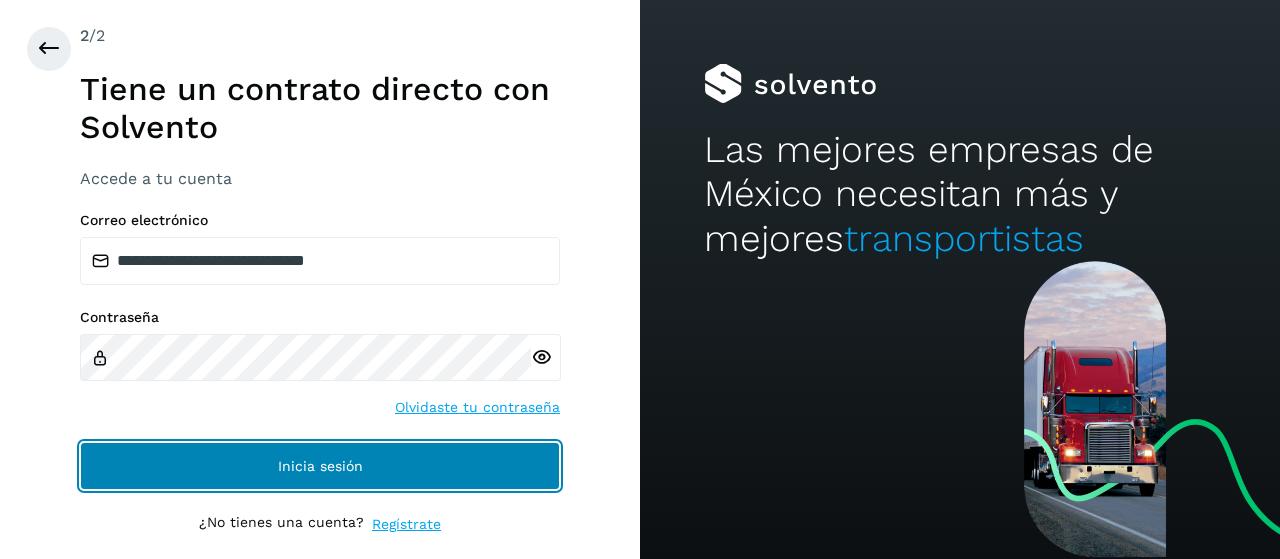 click on "Inicia sesión" 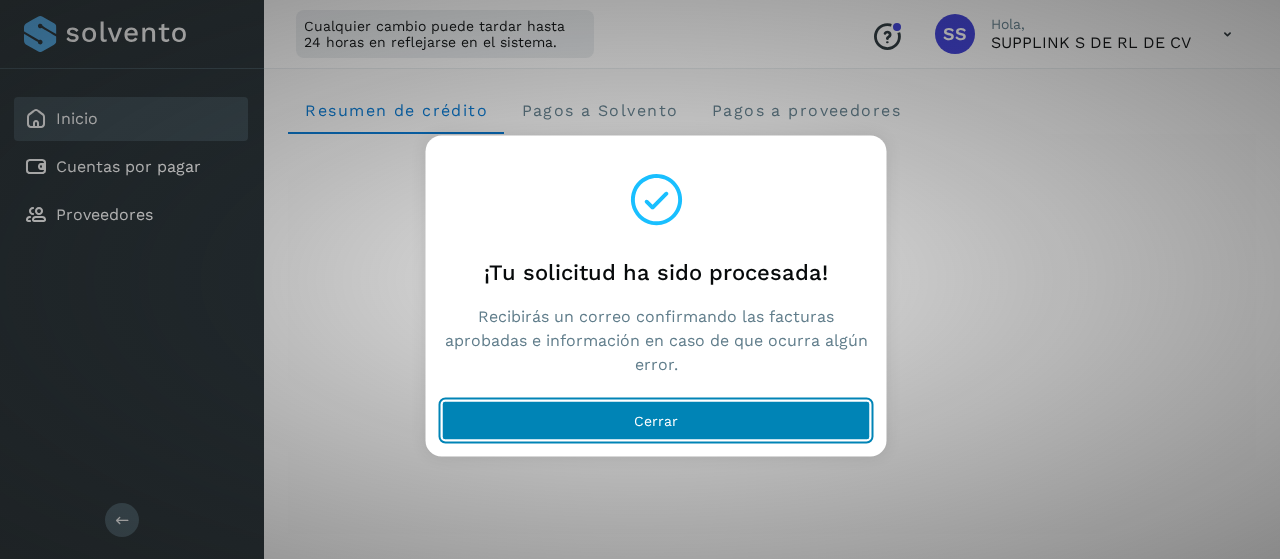 click on "Cerrar" 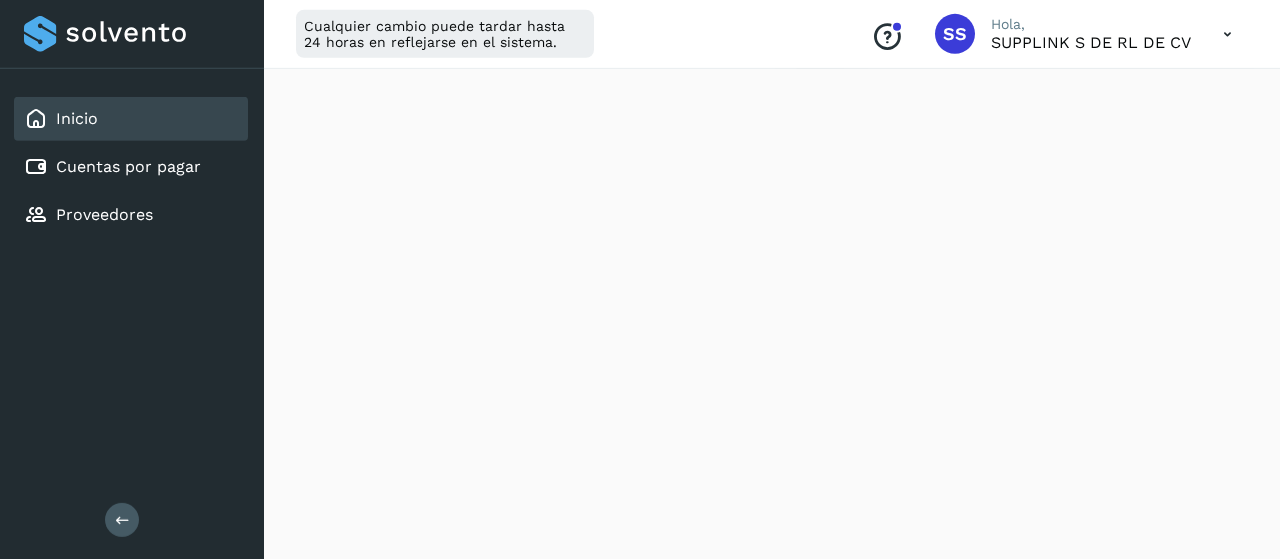 scroll, scrollTop: 329, scrollLeft: 0, axis: vertical 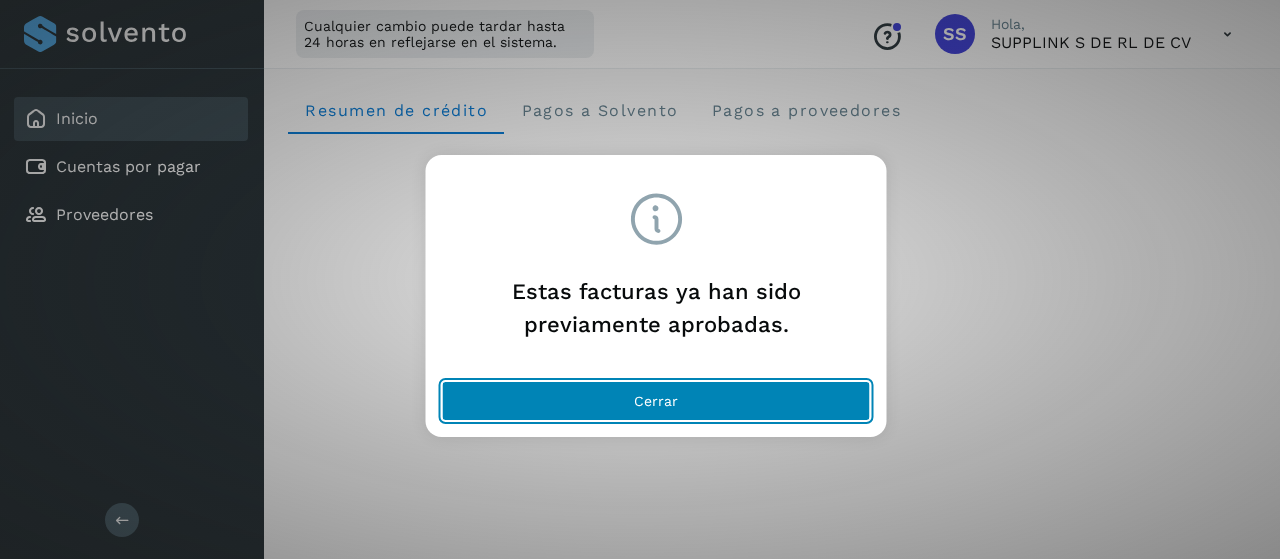 click on "Cerrar" 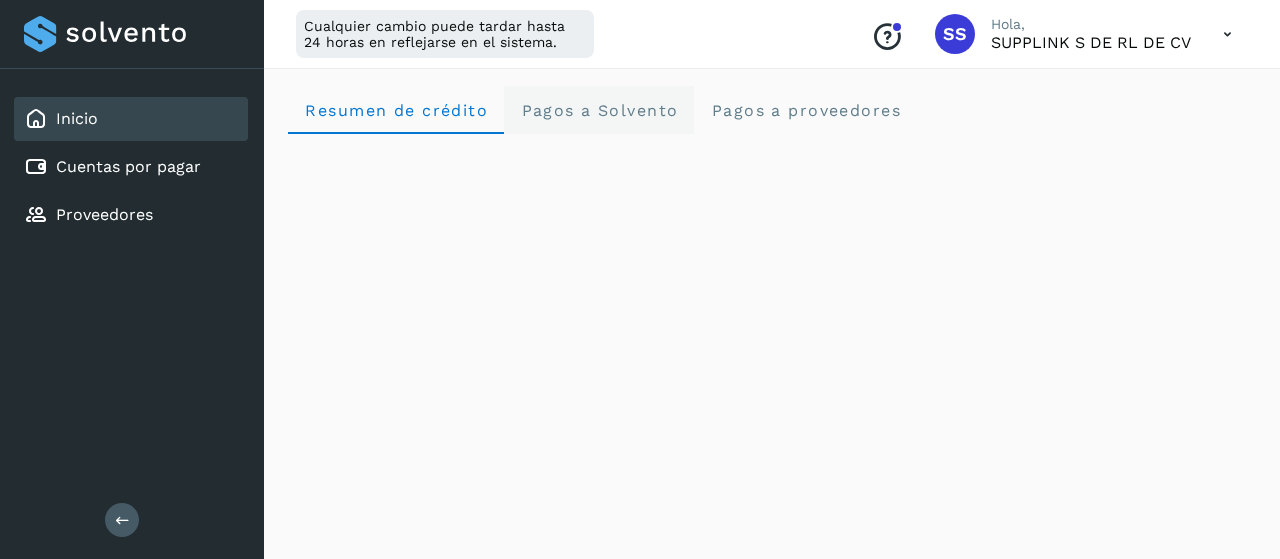 click on "Pagos a Solvento" 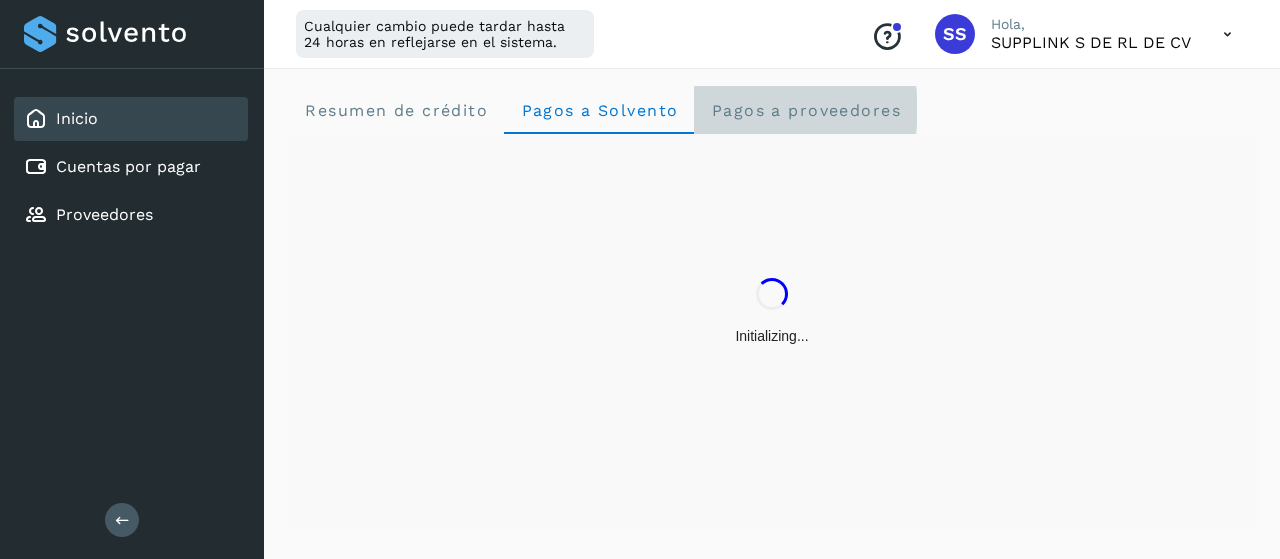 click on "Pagos a proveedores" 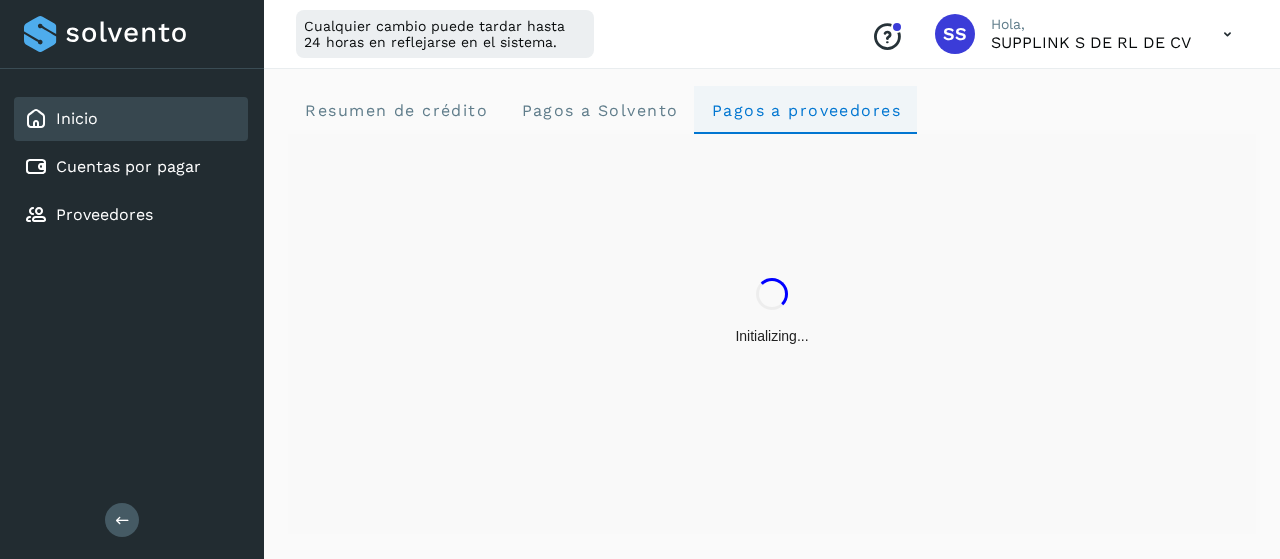 type 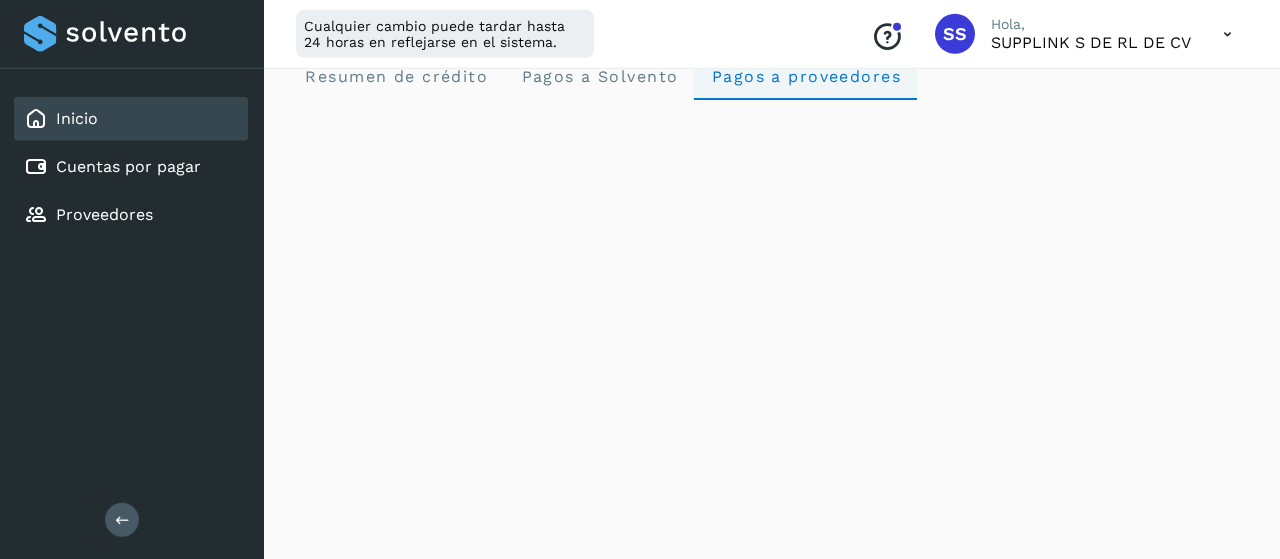scroll, scrollTop: 0, scrollLeft: 0, axis: both 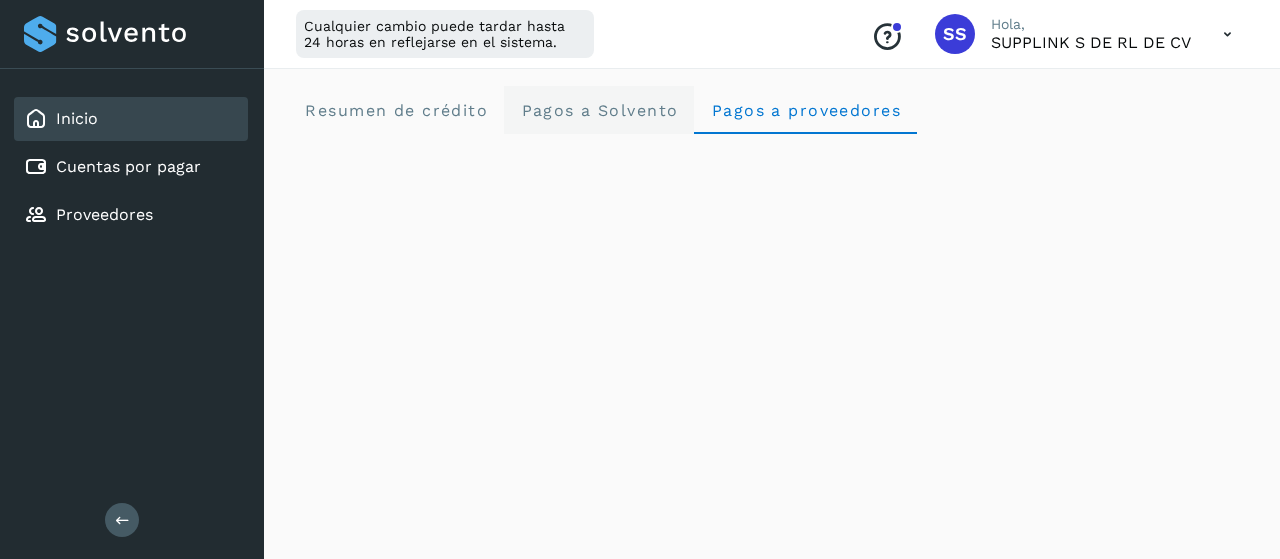click on "Pagos a Solvento" 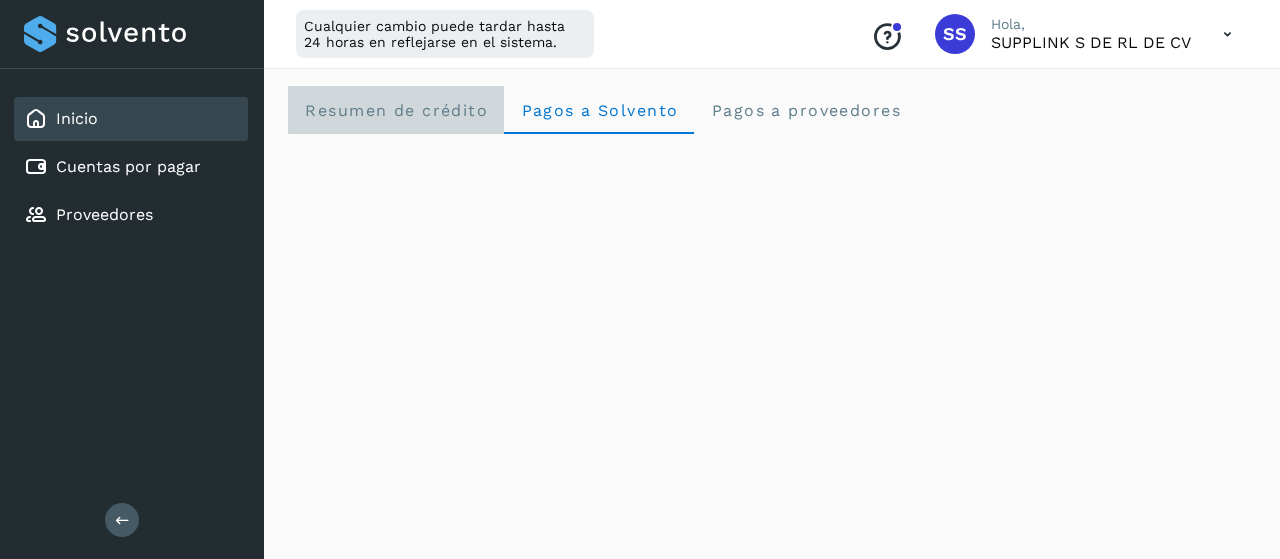 click on "Resumen de crédito" 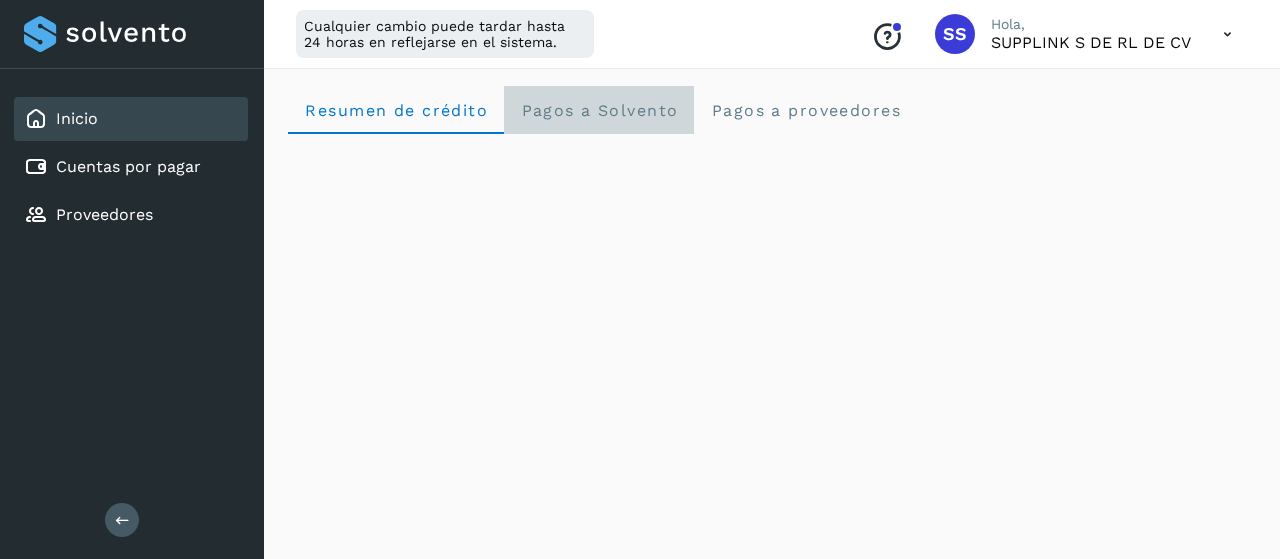 click on "Pagos a Solvento" 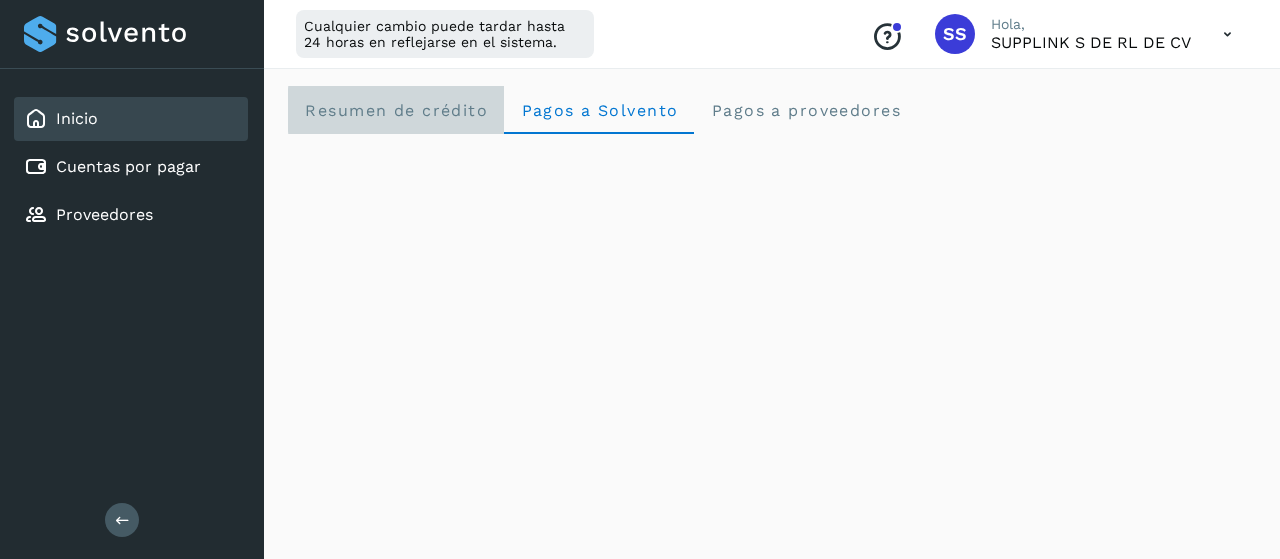 click on "Resumen de crédito" 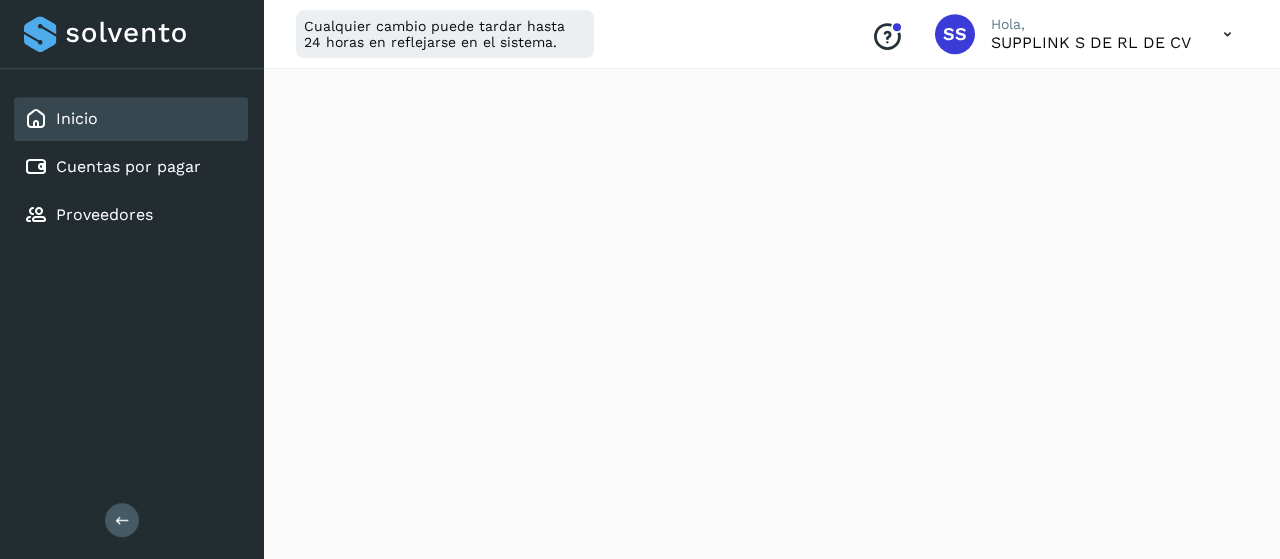 scroll, scrollTop: 1374, scrollLeft: 0, axis: vertical 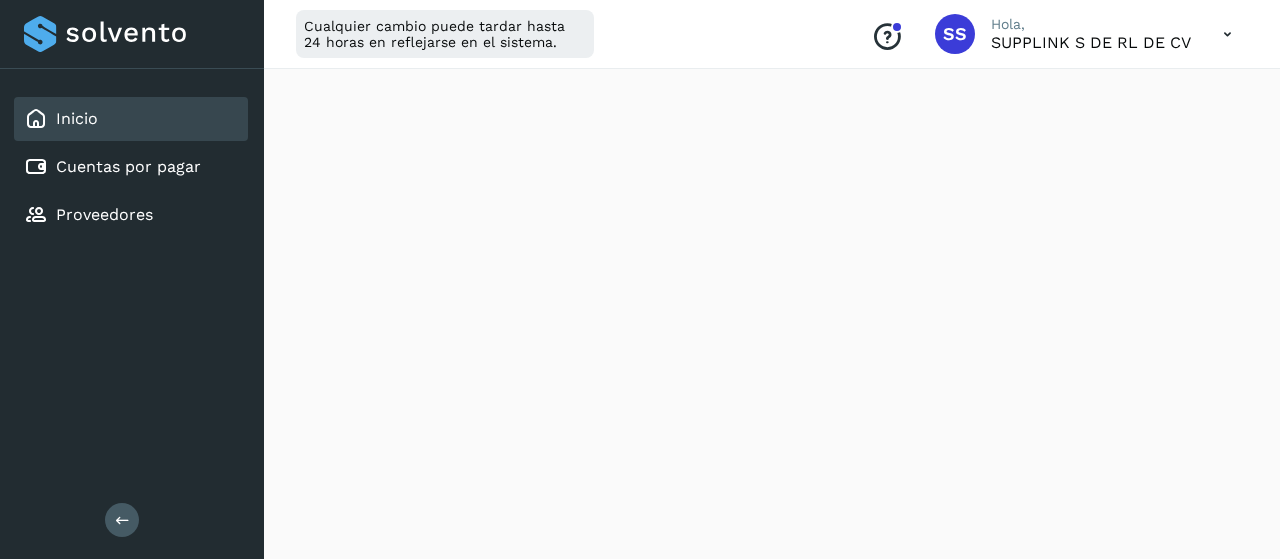 type 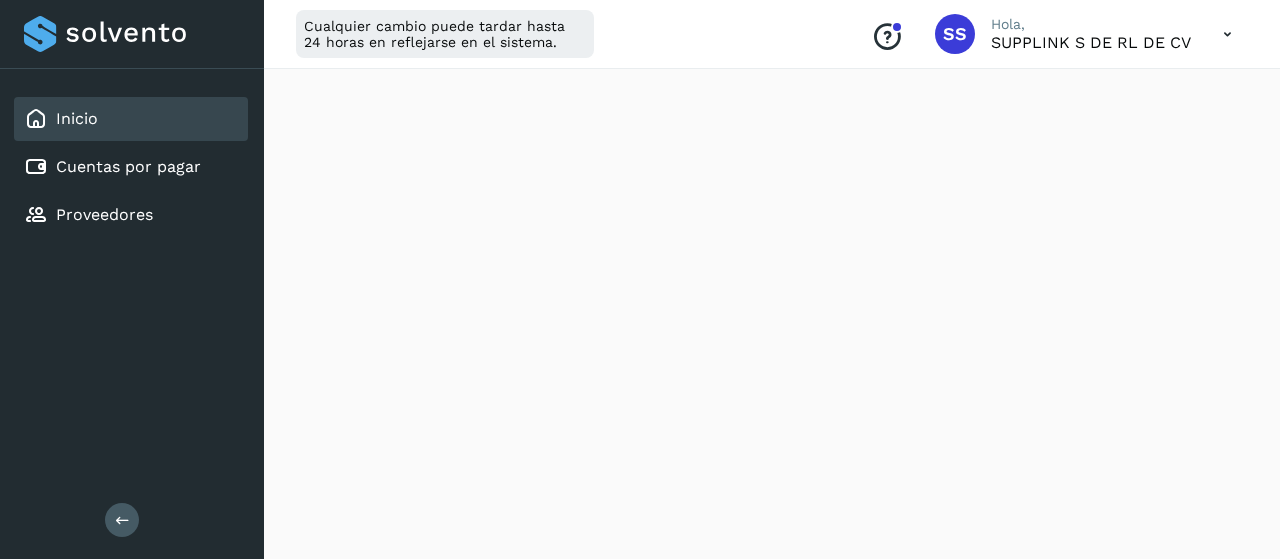 scroll, scrollTop: 199, scrollLeft: 0, axis: vertical 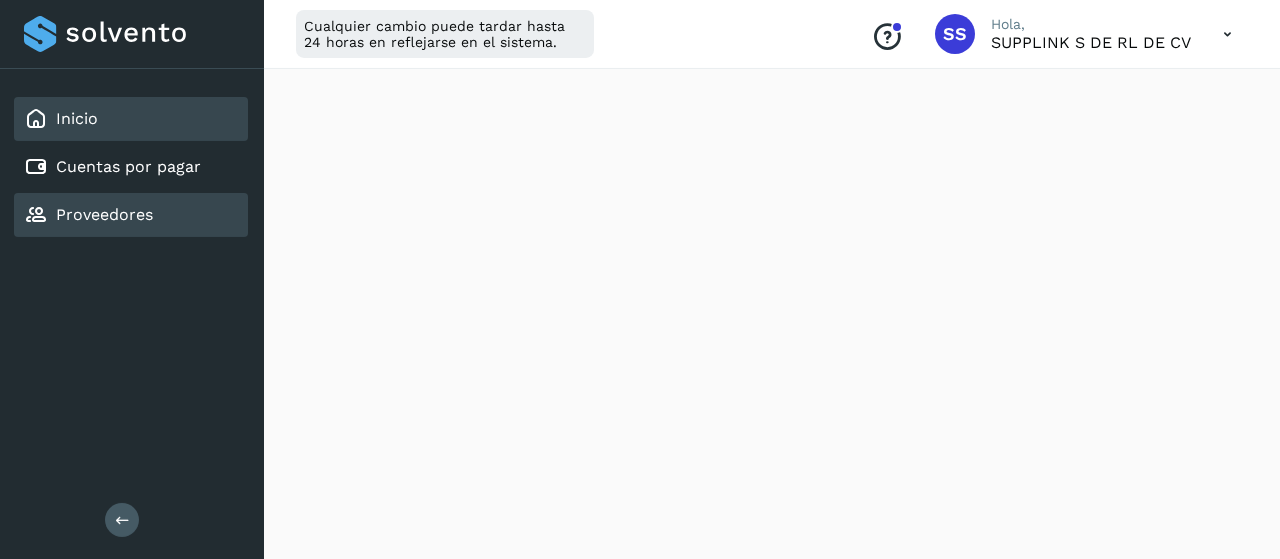 click on "Proveedores" 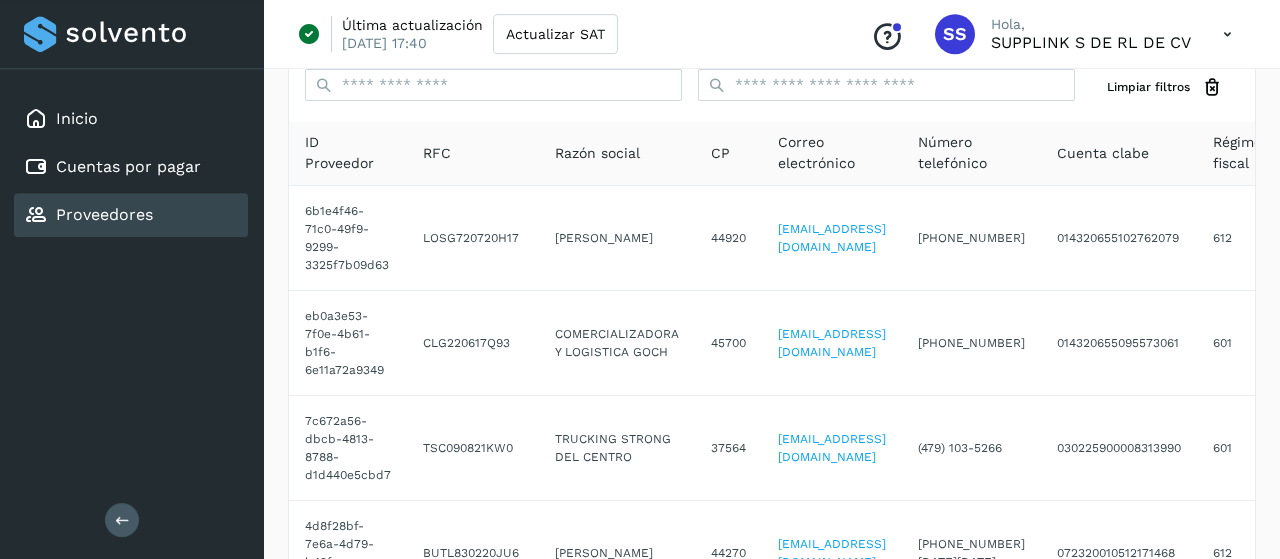 scroll, scrollTop: 0, scrollLeft: 0, axis: both 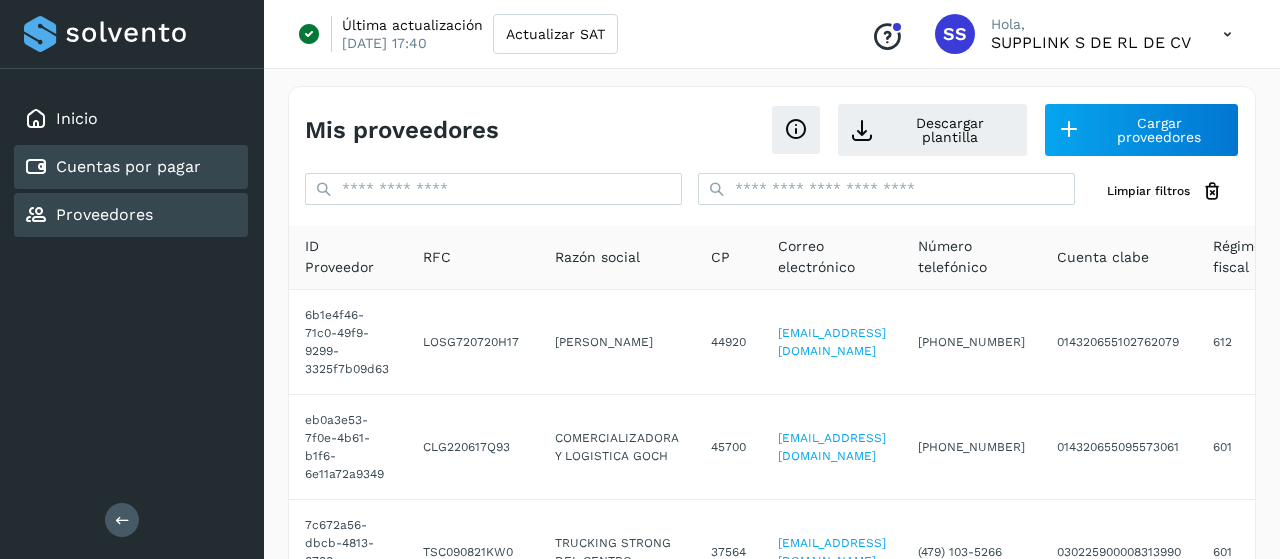 click on "Cuentas por pagar" 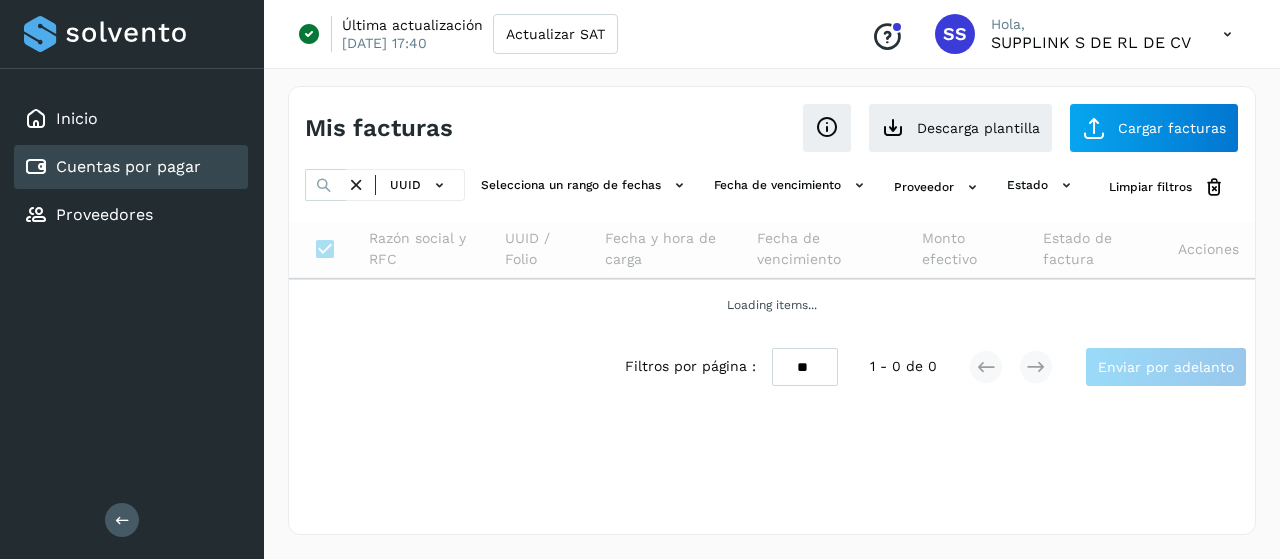 click on "Cuentas por pagar" at bounding box center [128, 166] 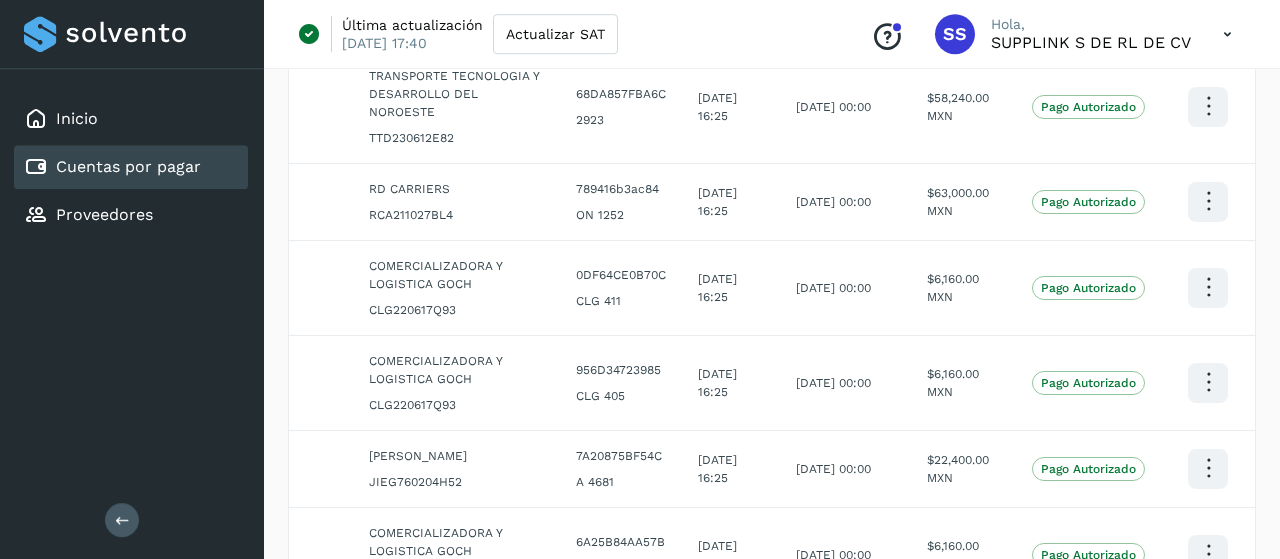 scroll, scrollTop: 695, scrollLeft: 0, axis: vertical 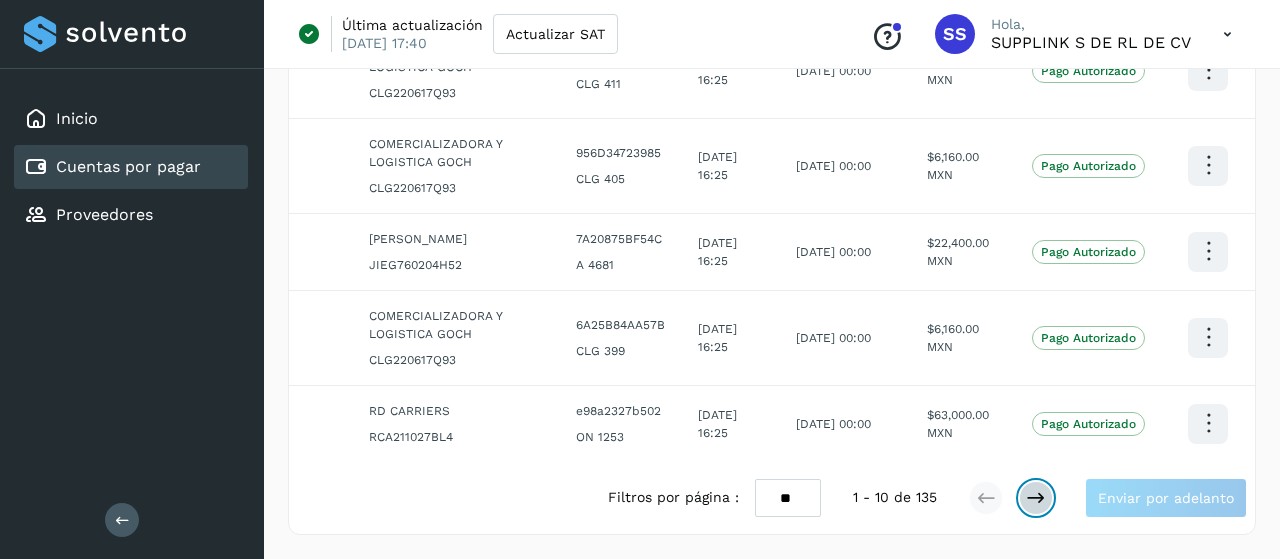 click at bounding box center [1036, 498] 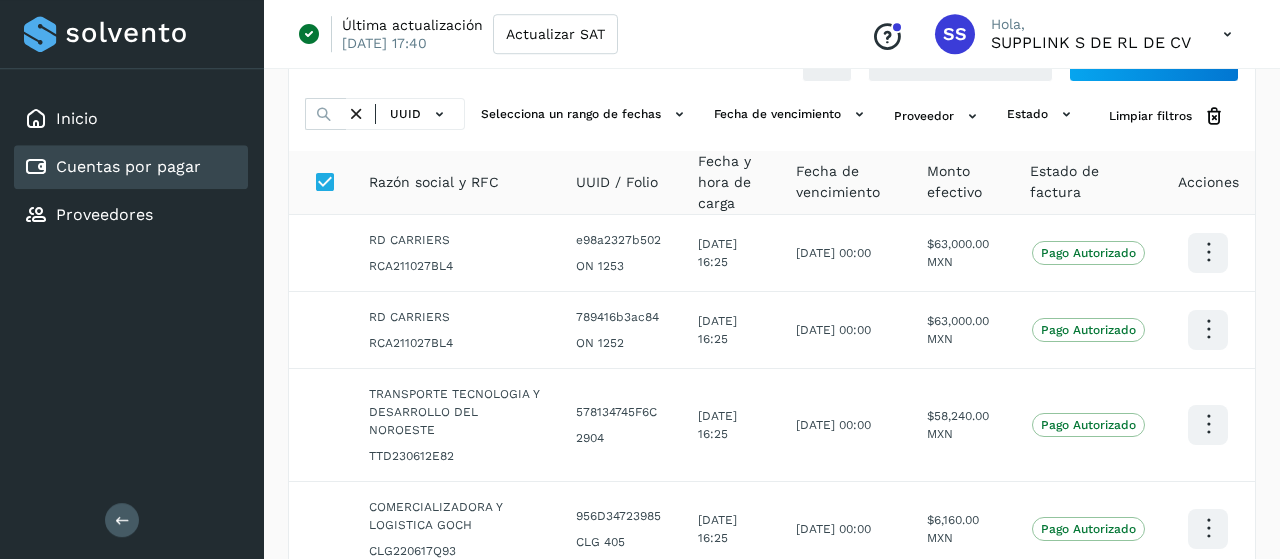 scroll, scrollTop: 70, scrollLeft: 0, axis: vertical 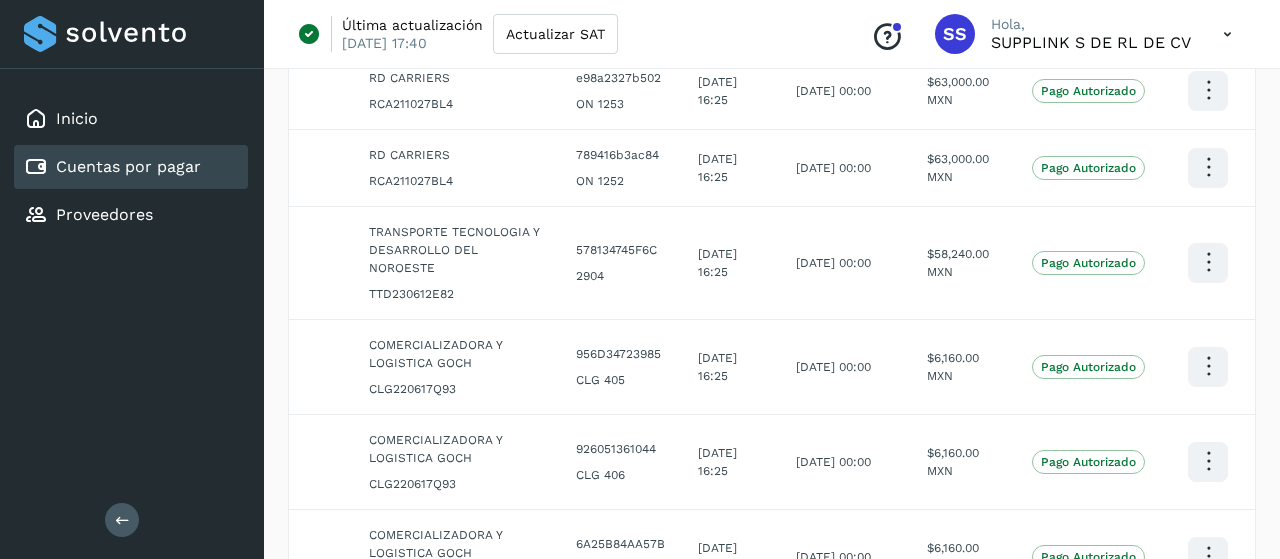 type 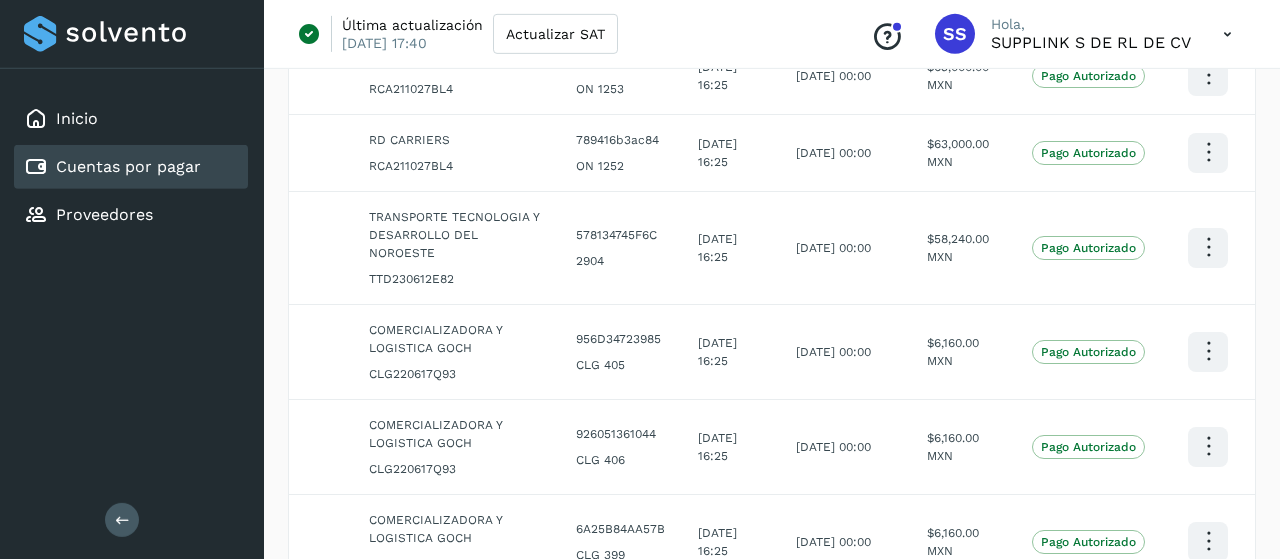 scroll, scrollTop: 252, scrollLeft: 0, axis: vertical 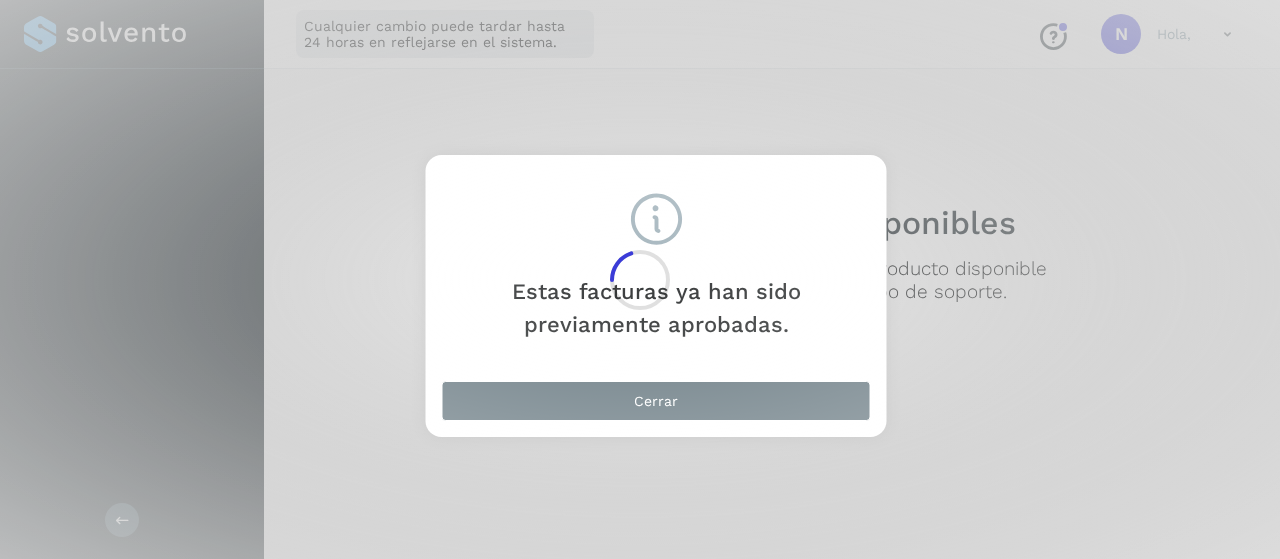 click 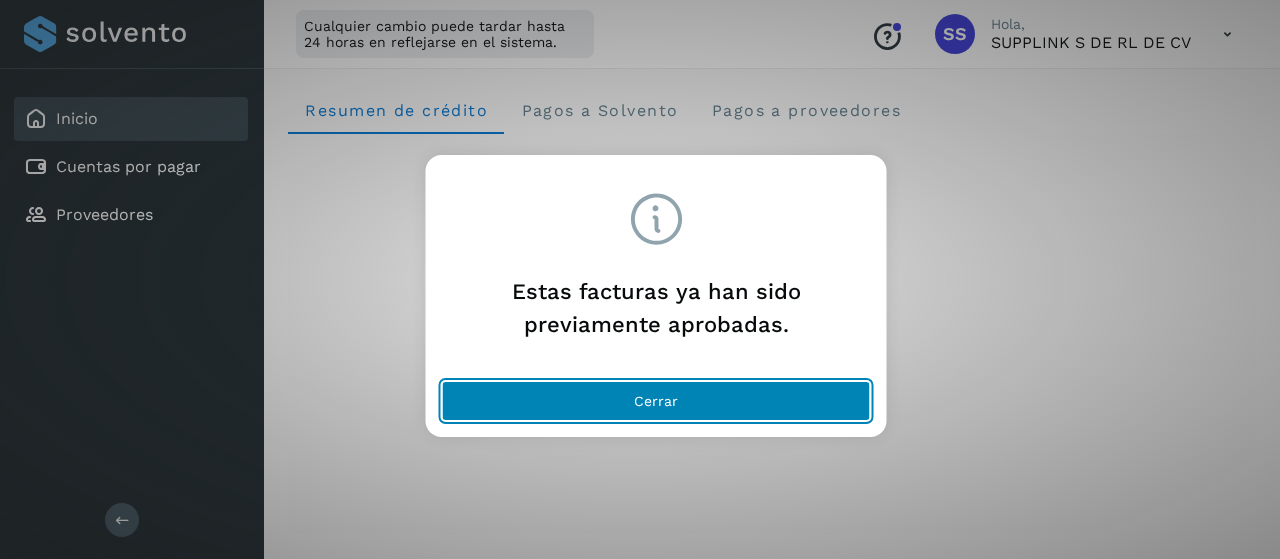 click on "Cerrar" 